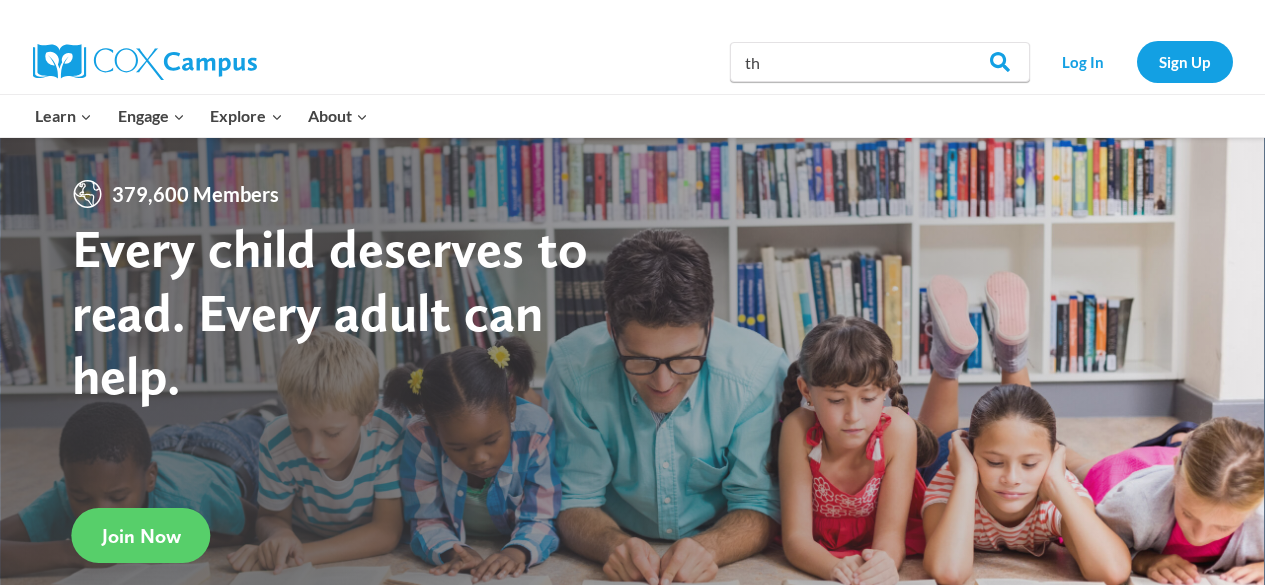 scroll, scrollTop: 0, scrollLeft: 0, axis: both 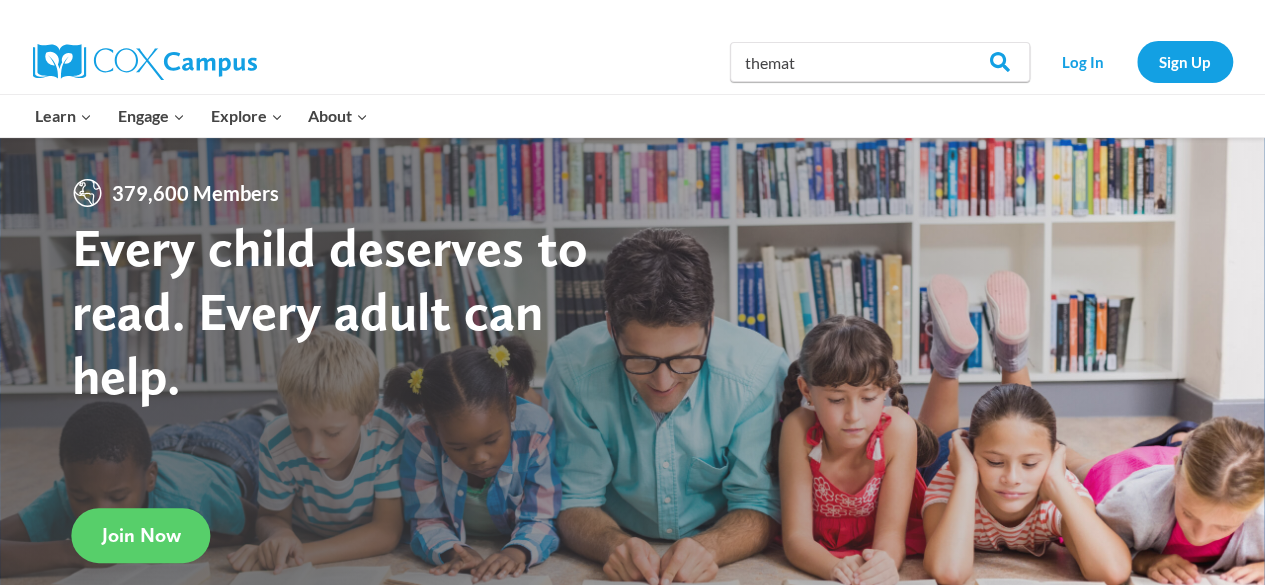 type on "thematic read" 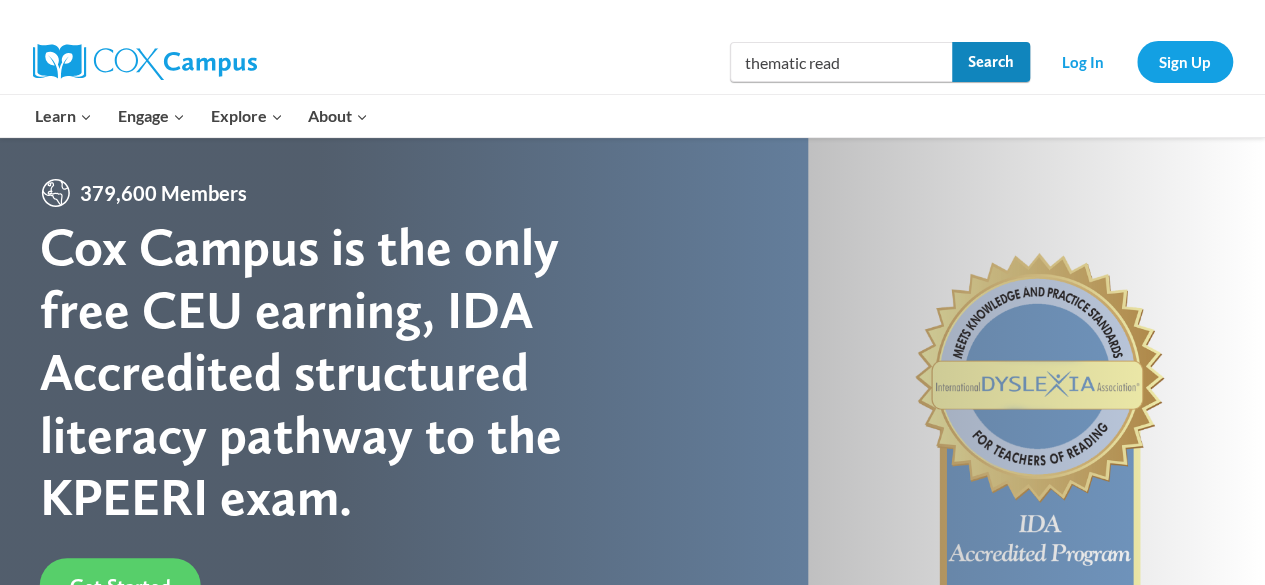 click on "Search" at bounding box center [991, 62] 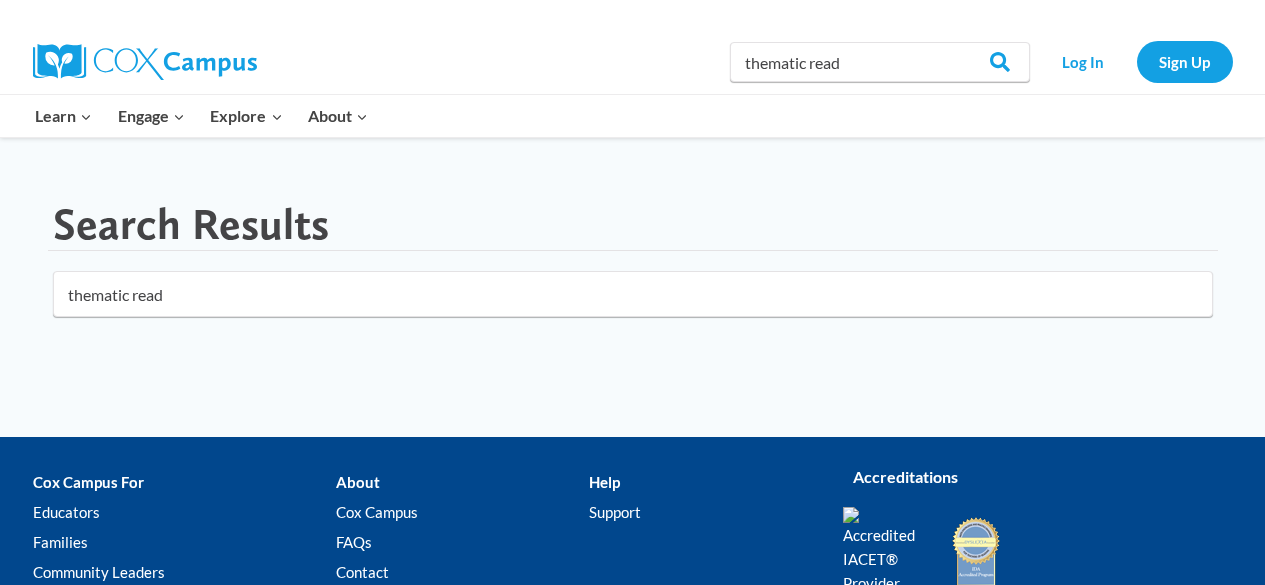 scroll, scrollTop: 0, scrollLeft: 0, axis: both 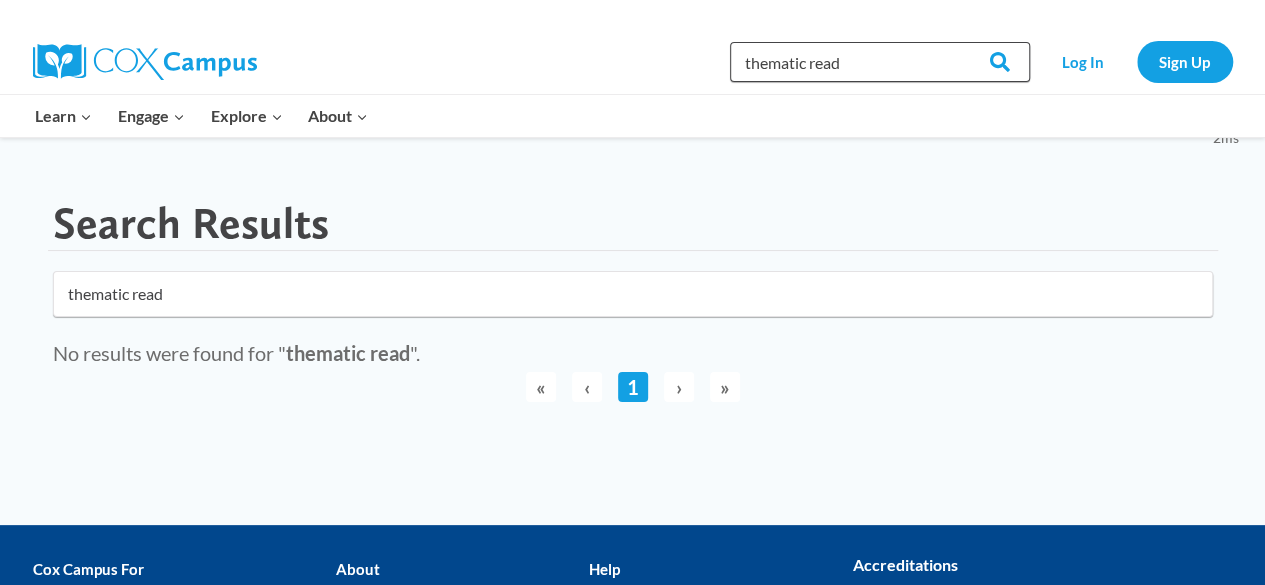 click on "thematic read" at bounding box center (880, 62) 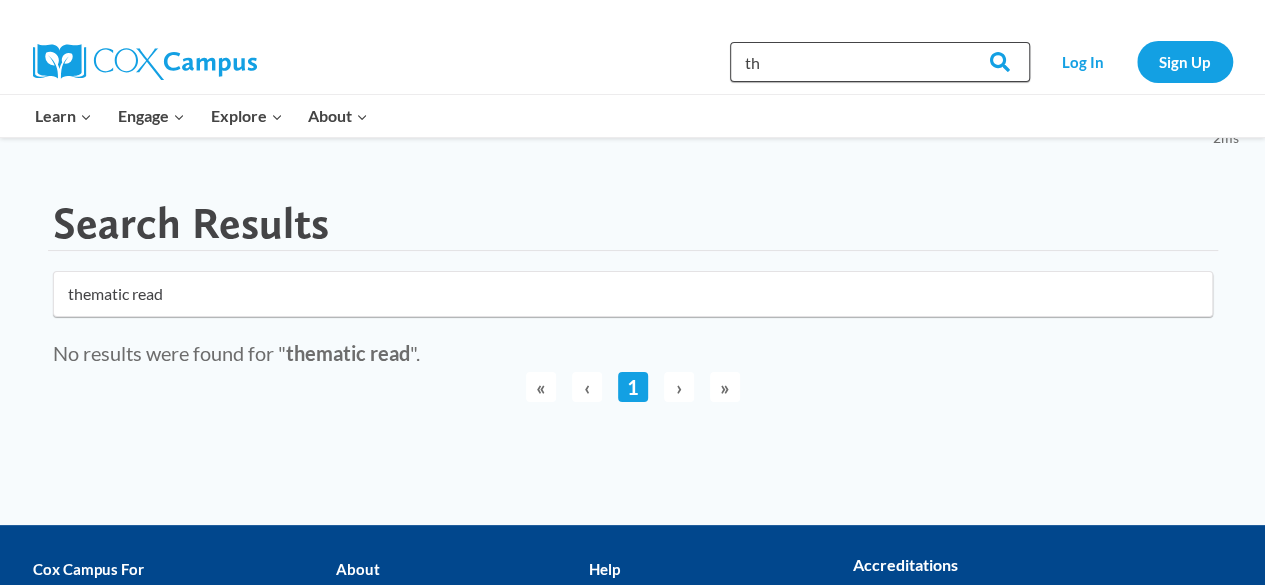 type on "t" 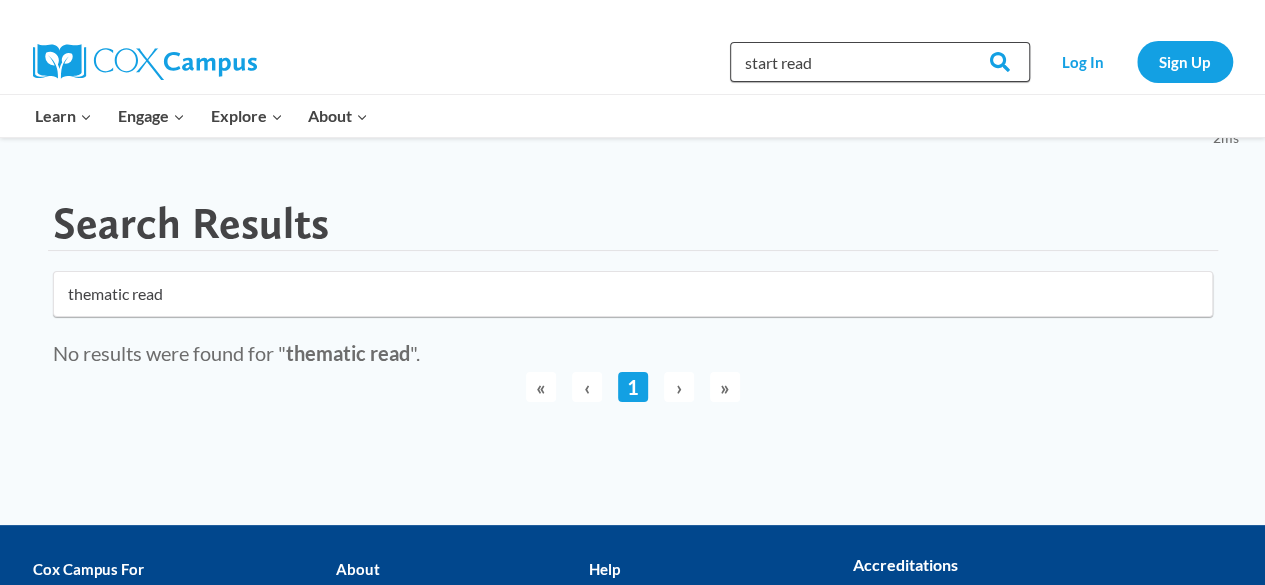 type on "start read" 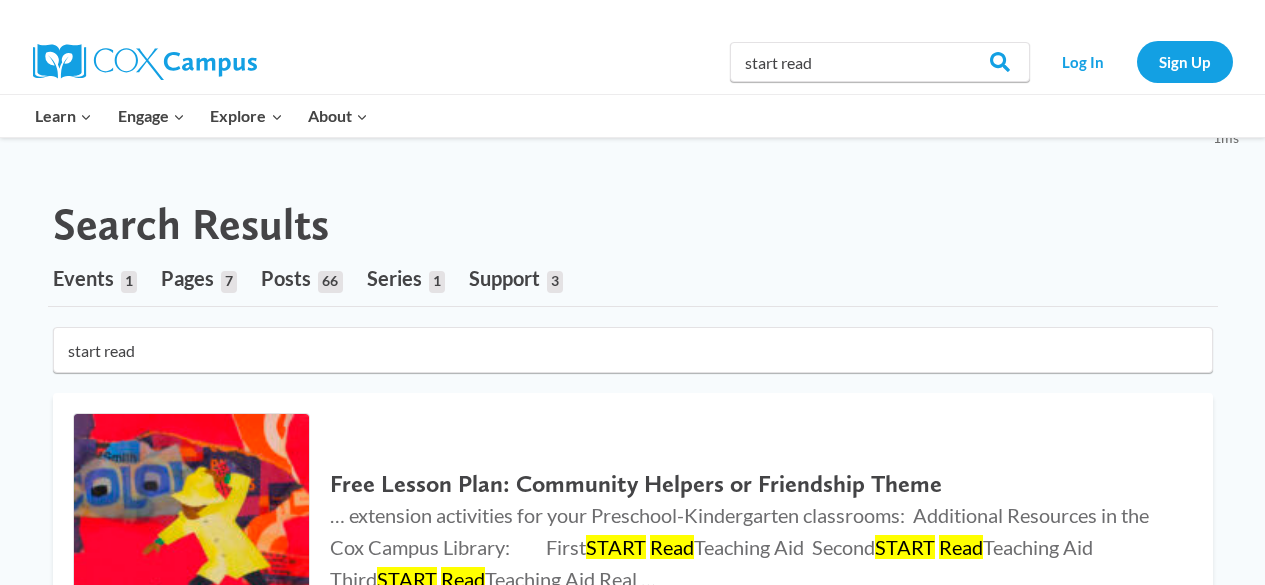 scroll, scrollTop: 0, scrollLeft: 0, axis: both 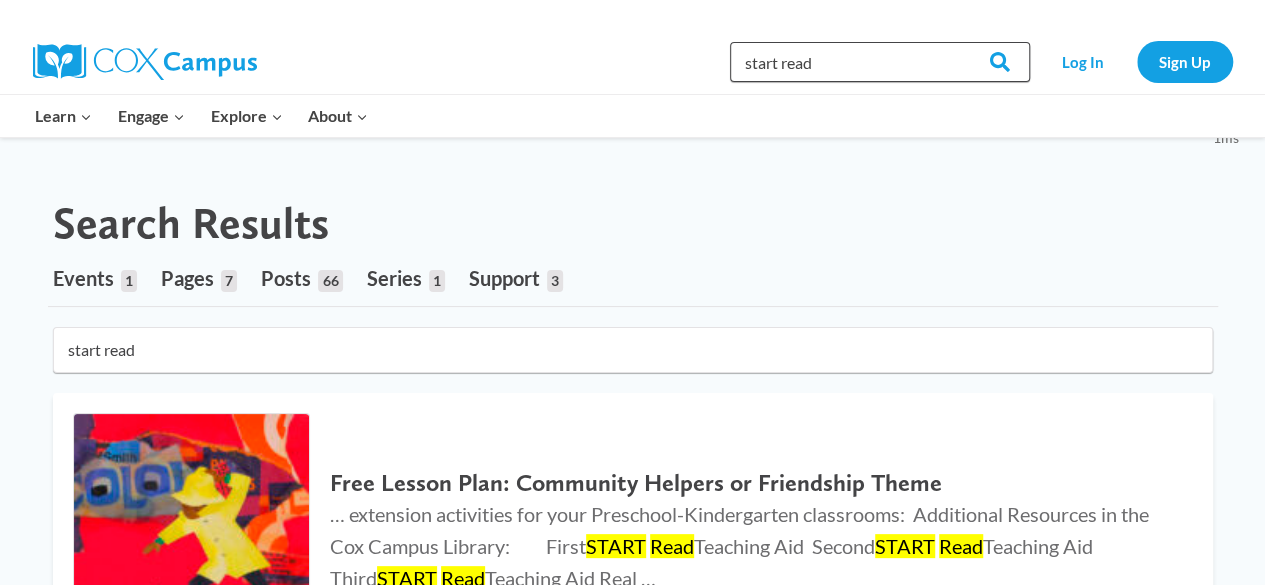 click on "start read" at bounding box center (880, 62) 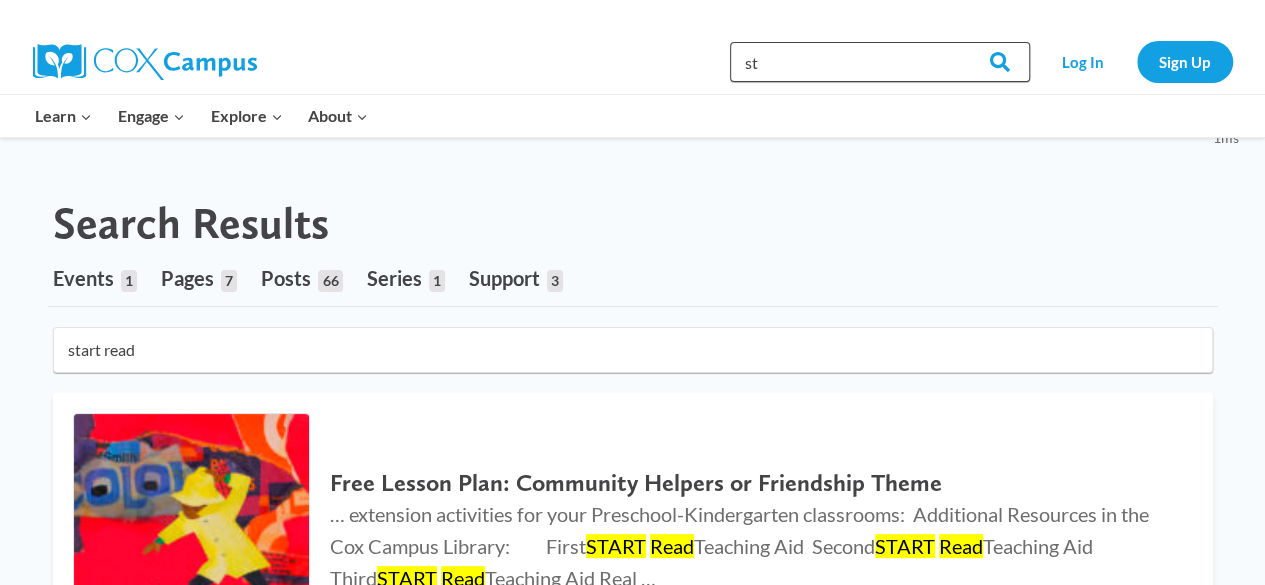type on "s" 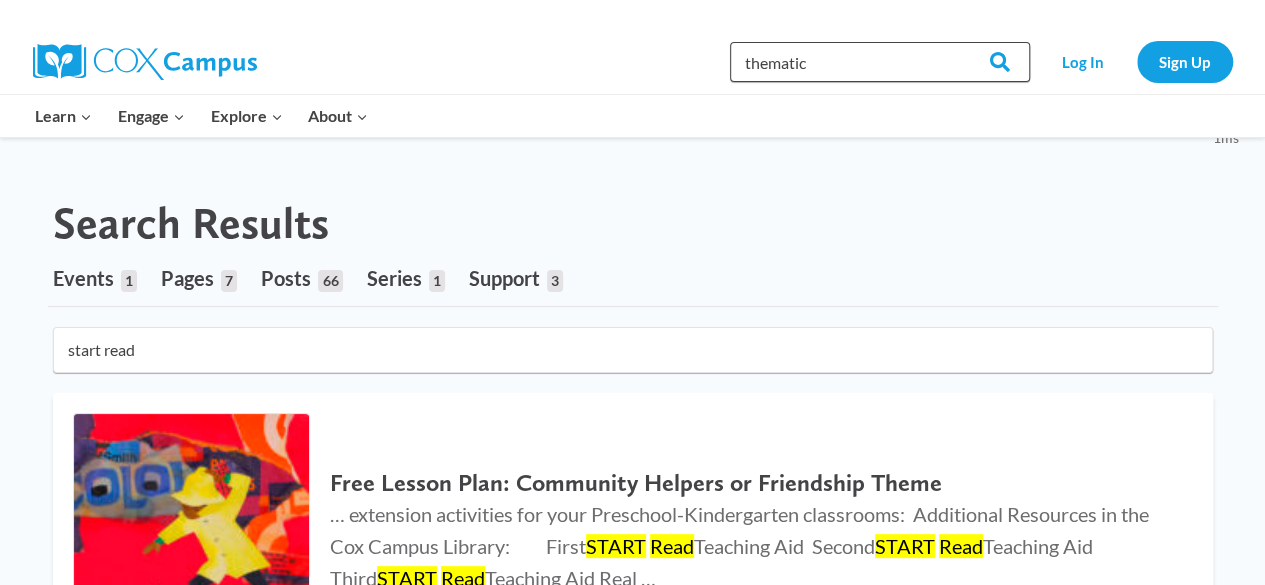 type on "thematic" 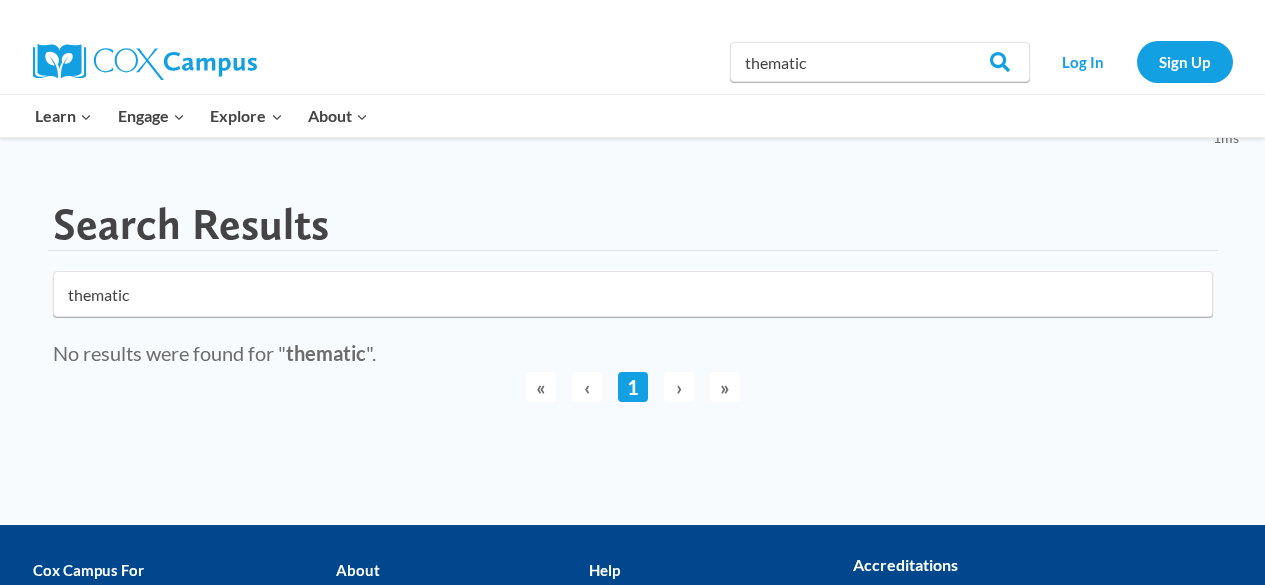scroll, scrollTop: 0, scrollLeft: 0, axis: both 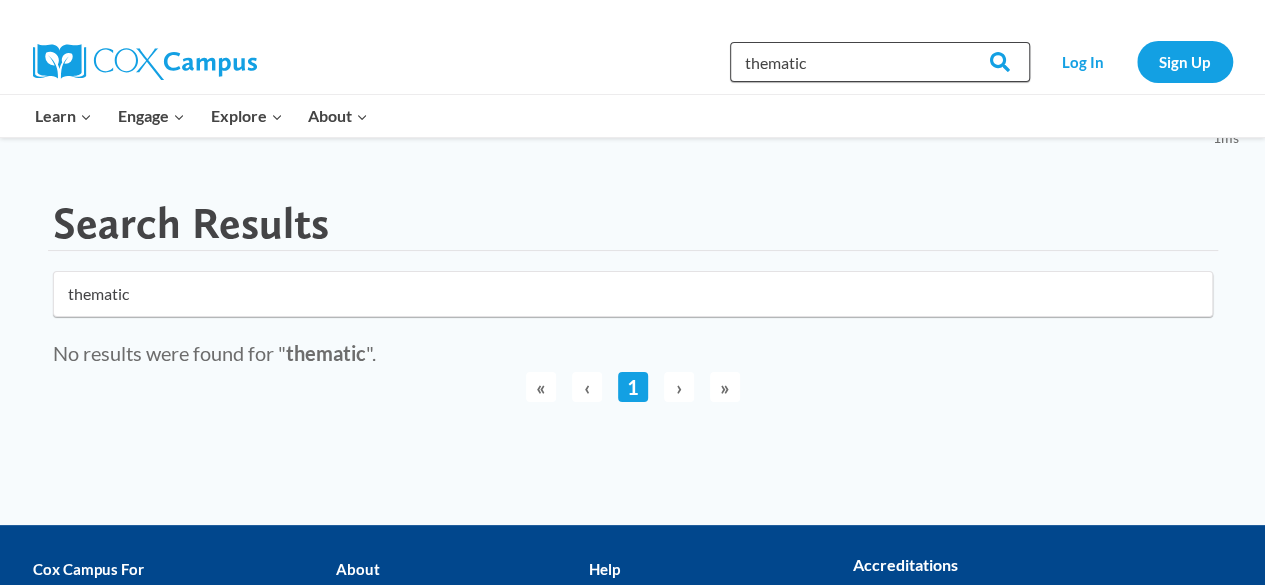 click on "thematic" at bounding box center (880, 62) 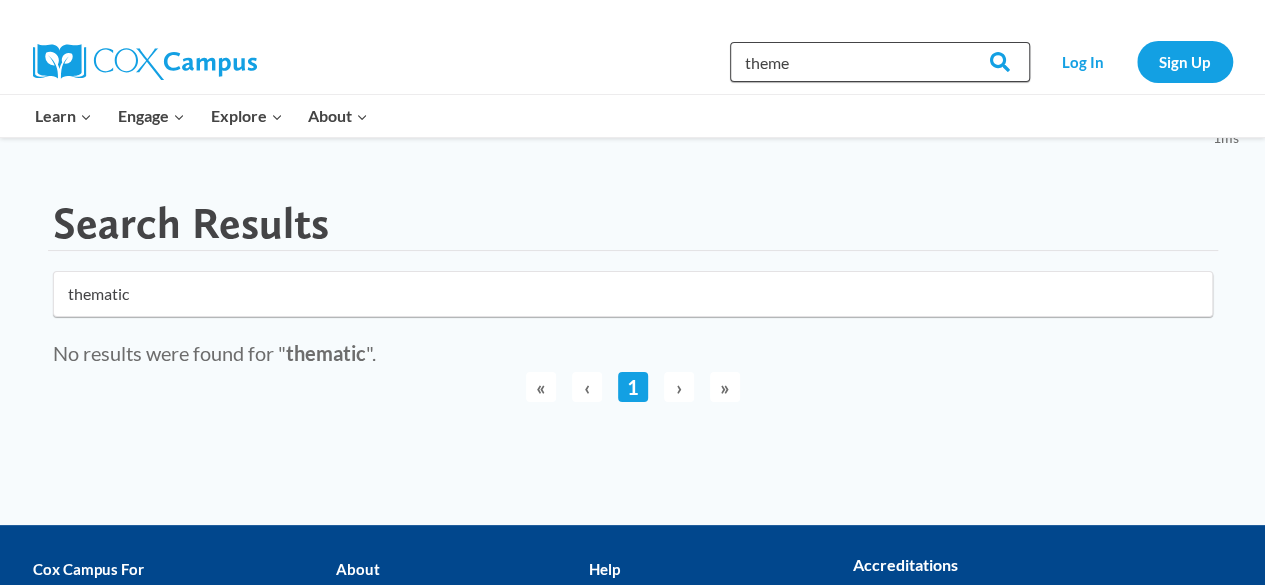 type on "theme" 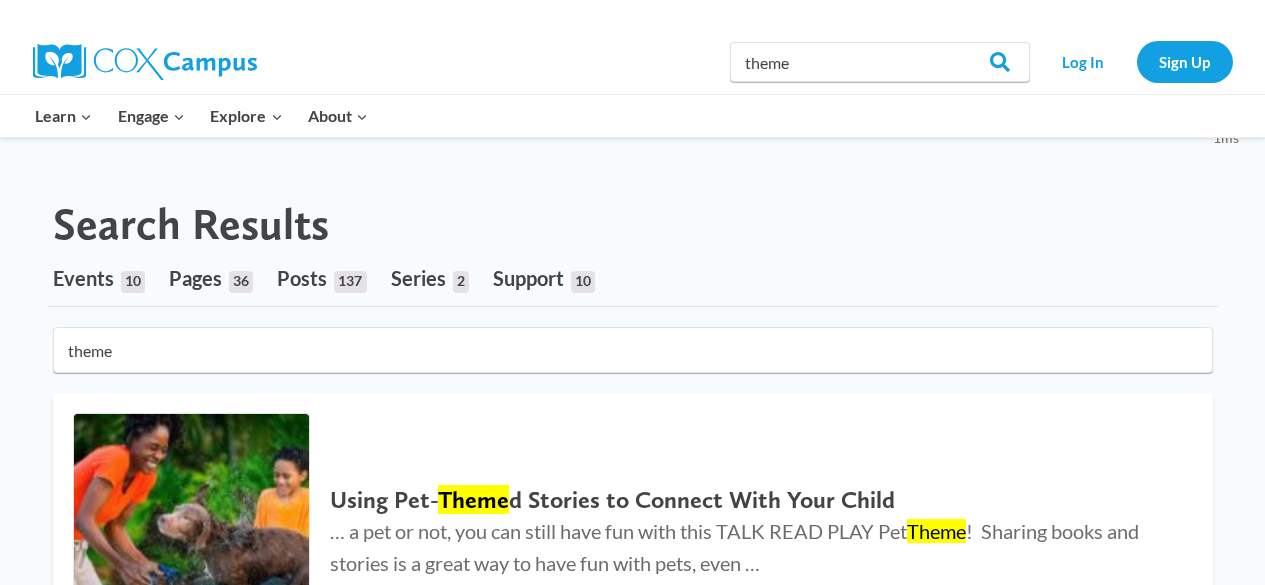 scroll, scrollTop: 0, scrollLeft: 0, axis: both 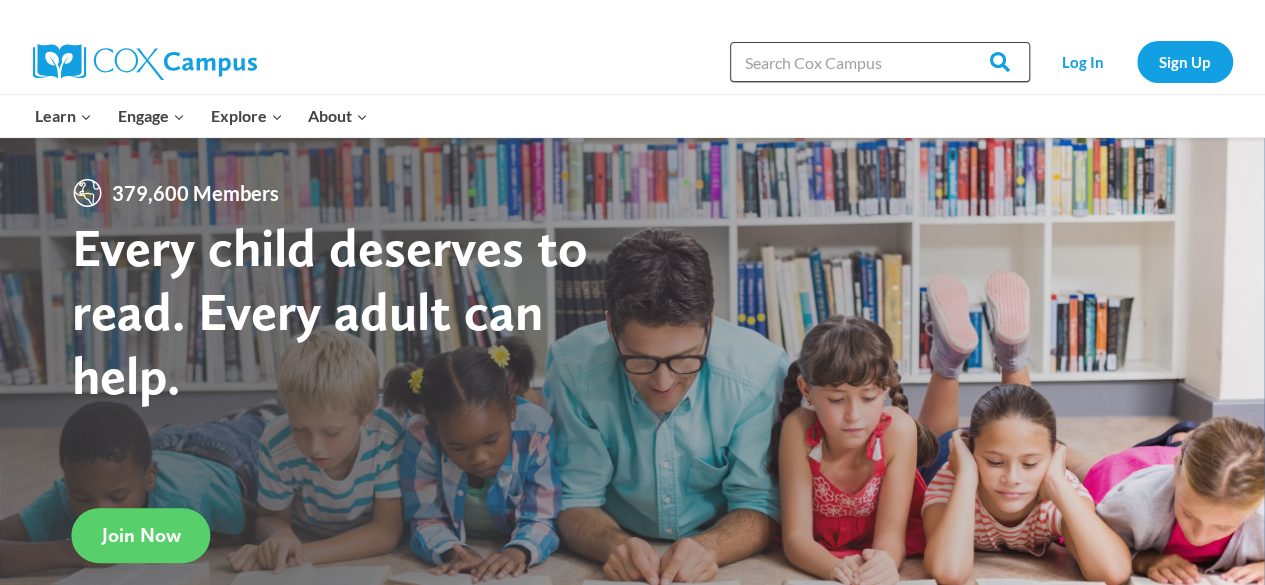 click on "Search in https://coxcampus.org/" at bounding box center [880, 62] 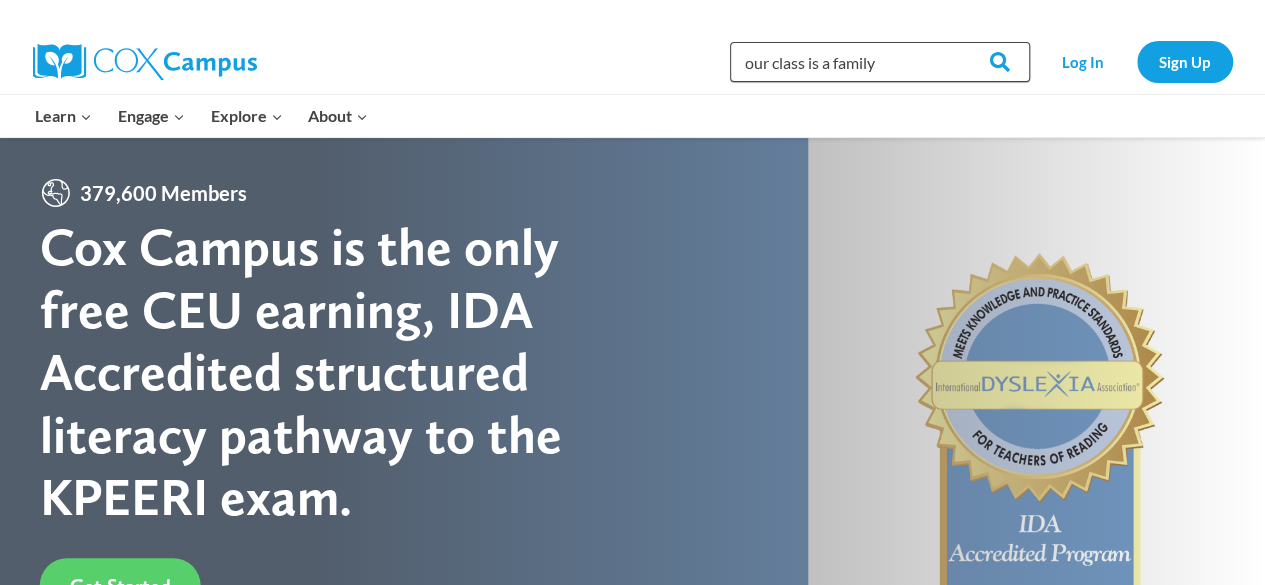 type on "our class is a family" 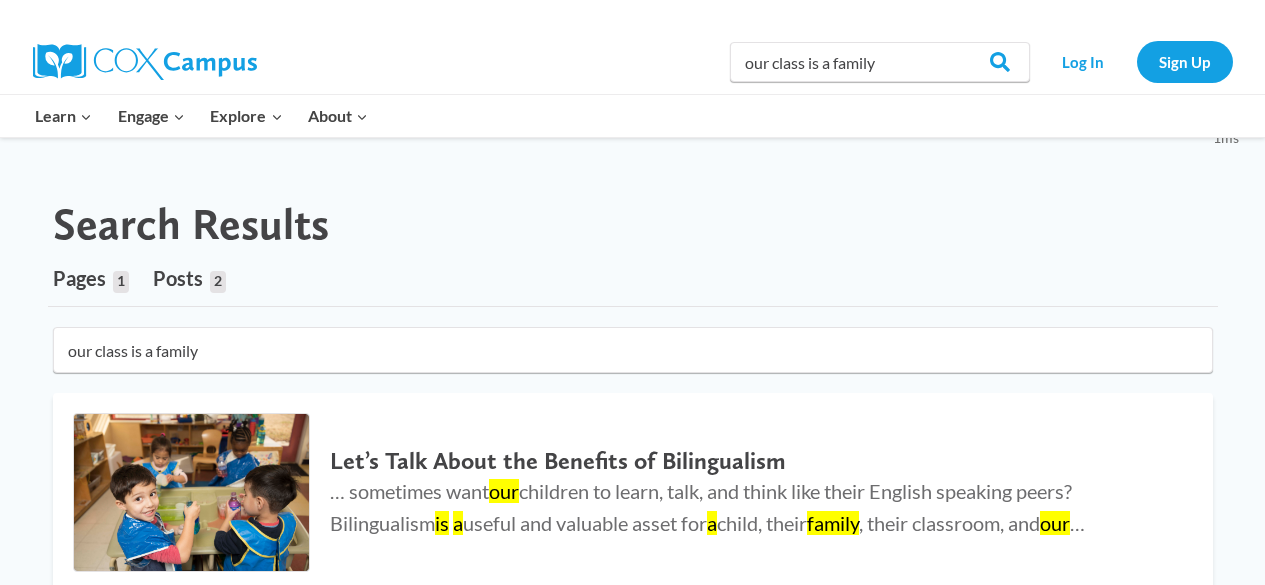 scroll, scrollTop: 0, scrollLeft: 0, axis: both 